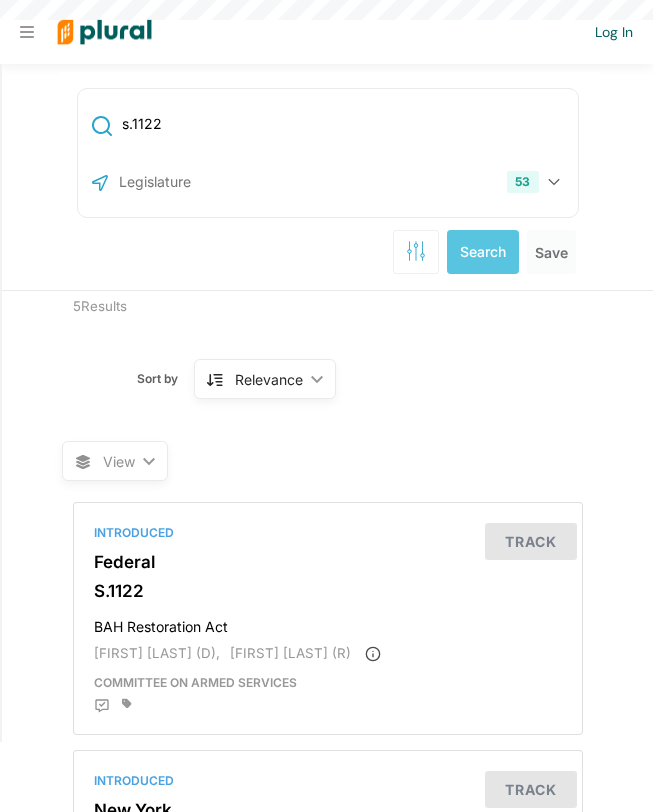 scroll, scrollTop: 0, scrollLeft: 0, axis: both 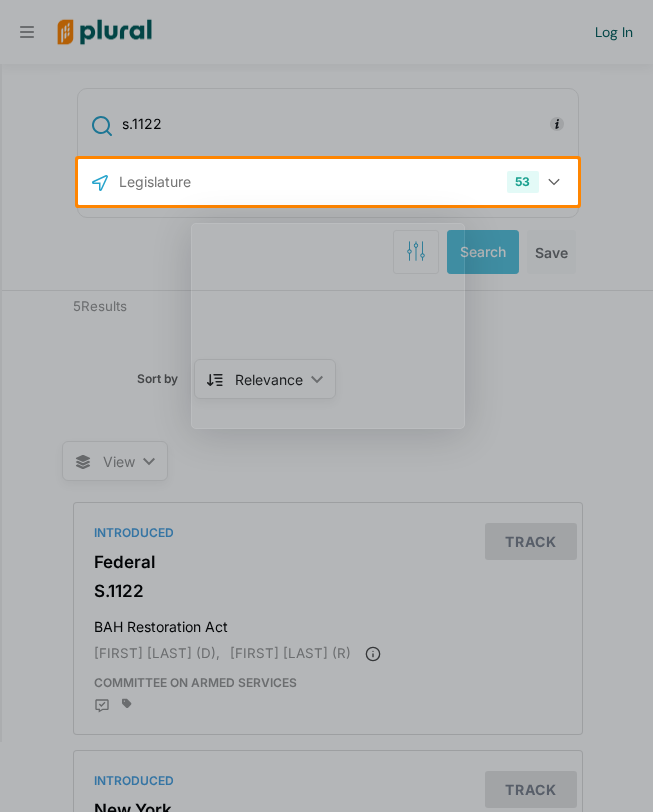 click at bounding box center (326, 406) 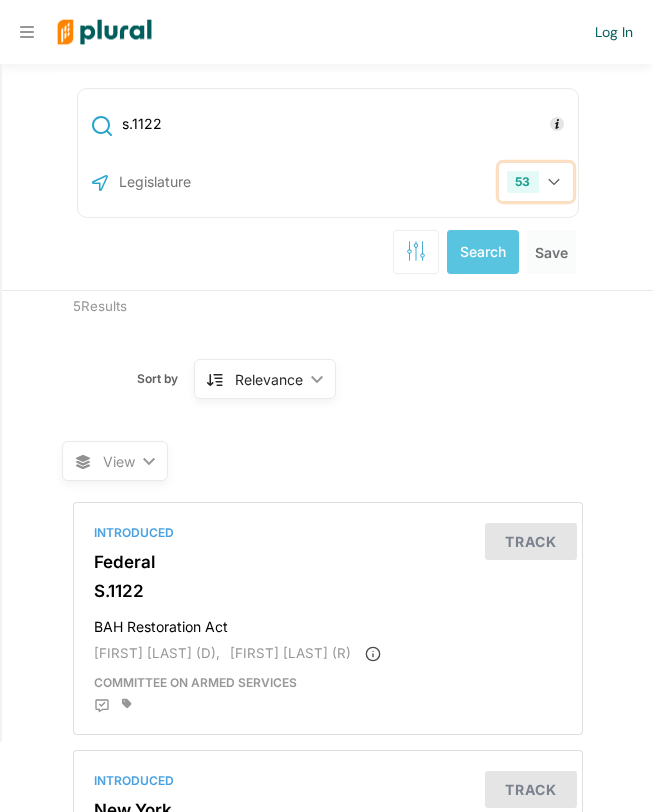 click 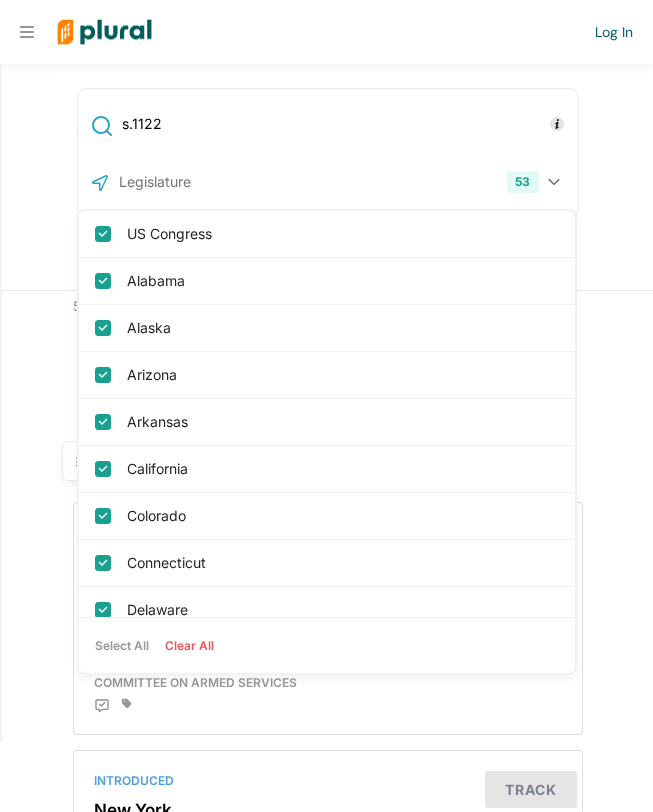 click at bounding box center [224, 182] 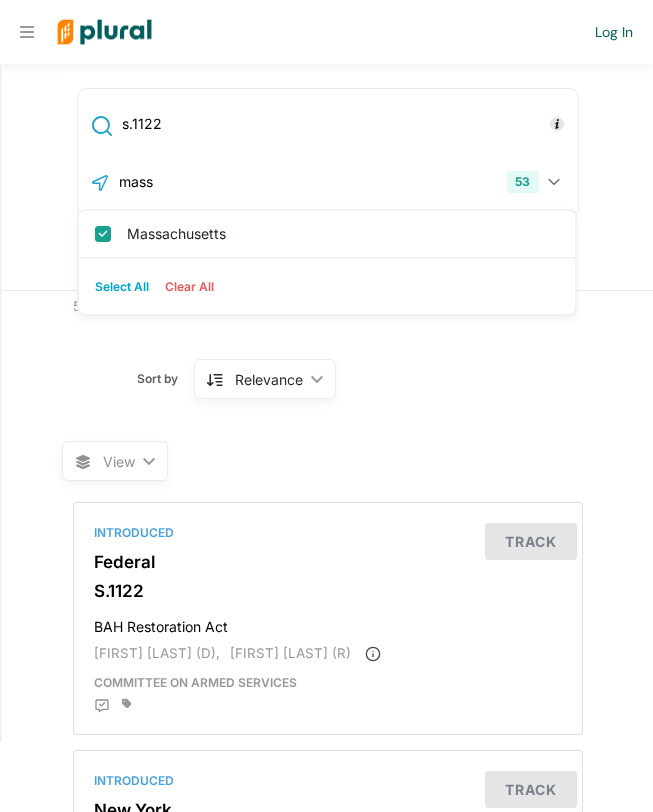 type on "mass" 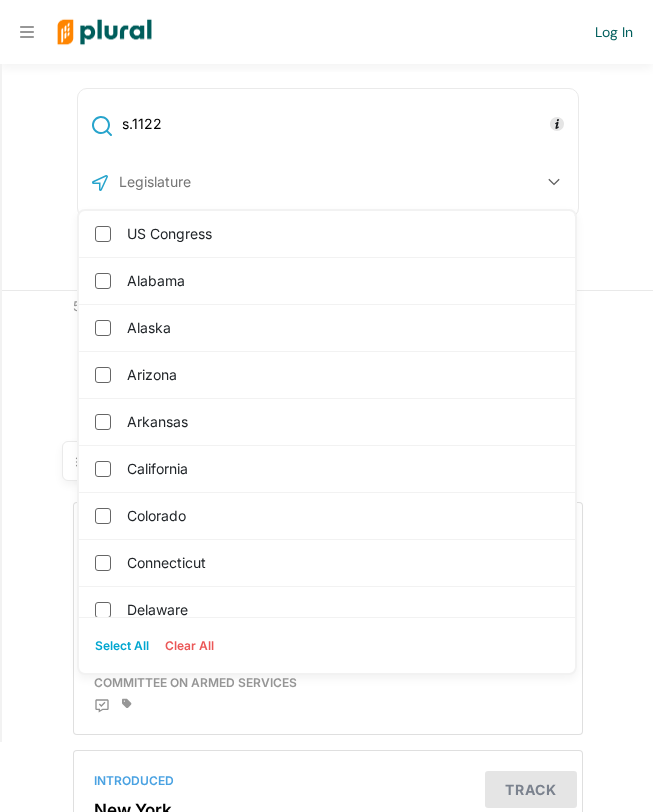 click at bounding box center (224, 182) 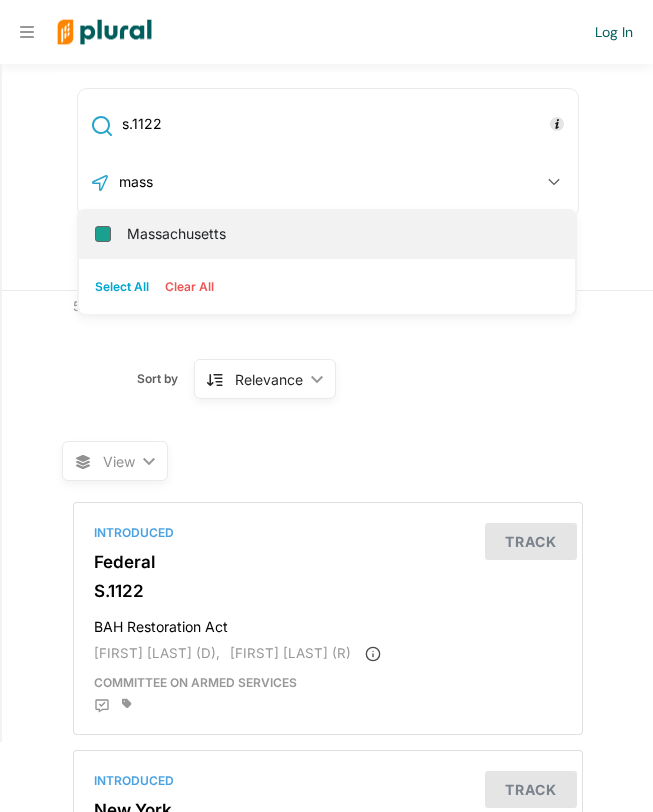 type on "mass" 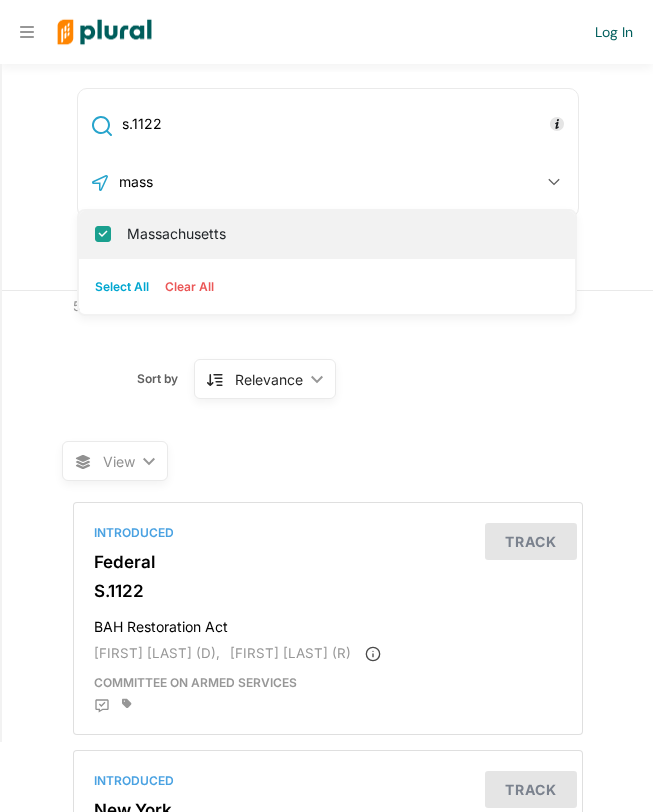 checkbox on "true" 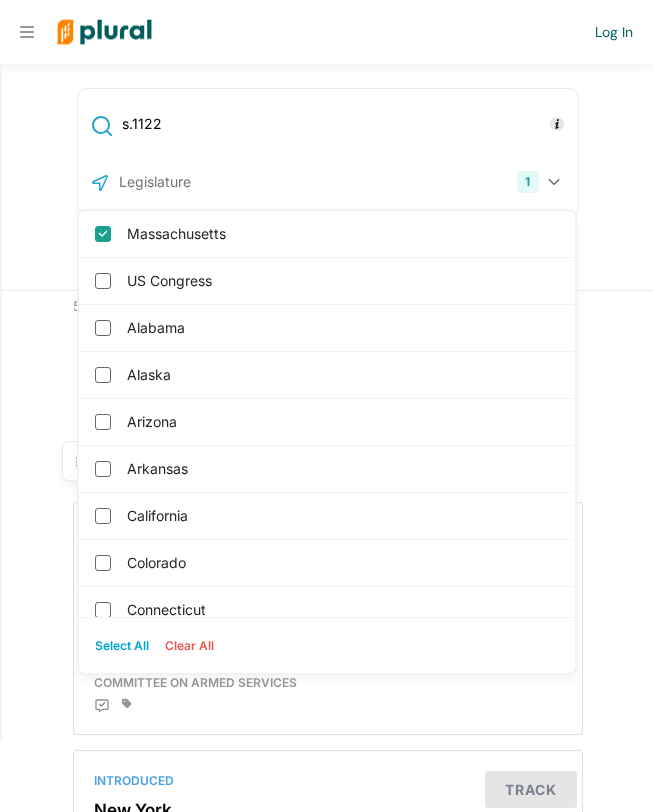 click on "s.1122 1 Massachusetts US Congress Alabama Alaska Arizona Arkansas California Colorado Connecticut Delaware District of Columbia Florida Georgia Hawaii Idaho Illinois Indiana Iowa Kansas Kentucky Louisiana Maine Maryland Michigan Minnesota Mississippi Missouri Montana Nebraska Nevada New Hampshire New Jersey New Mexico New York North Carolina North Dakota Ohio Oklahoma Oregon Pennsylvania Puerto Rico Rhode Island South Carolina South Dakota Tennessee Texas Utah Vermont Virginia Washington West Virginia Wisconsin Wyoming Select All Clear All   Search Save" at bounding box center (327, 177) 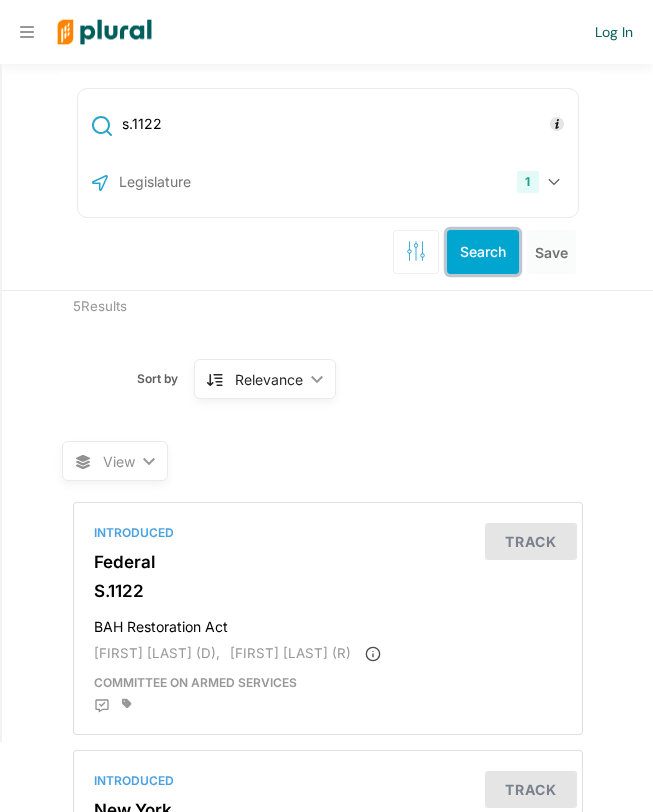 click on "Search" at bounding box center (483, 252) 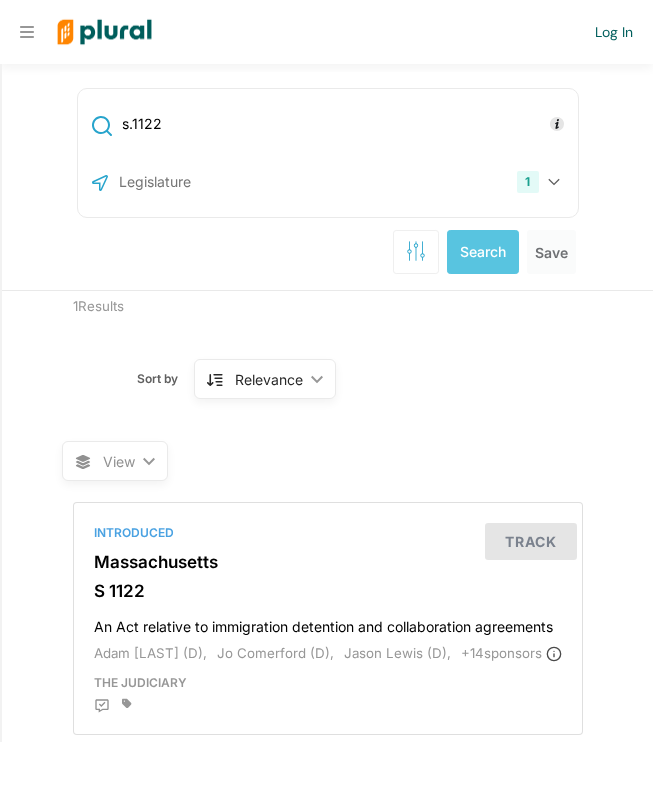 scroll, scrollTop: 49, scrollLeft: 0, axis: vertical 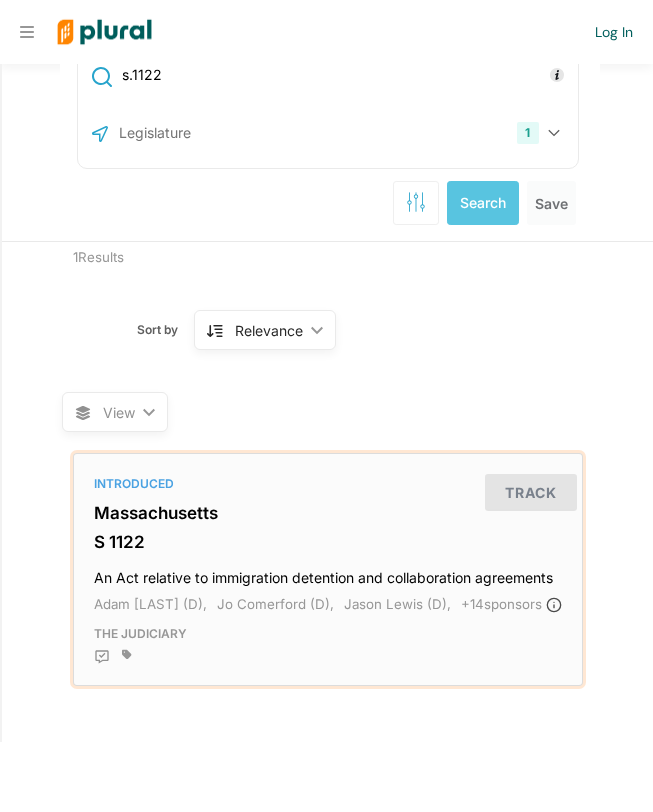 click on "An Act relative to immigration detention and collaboration agreements" at bounding box center [328, 573] 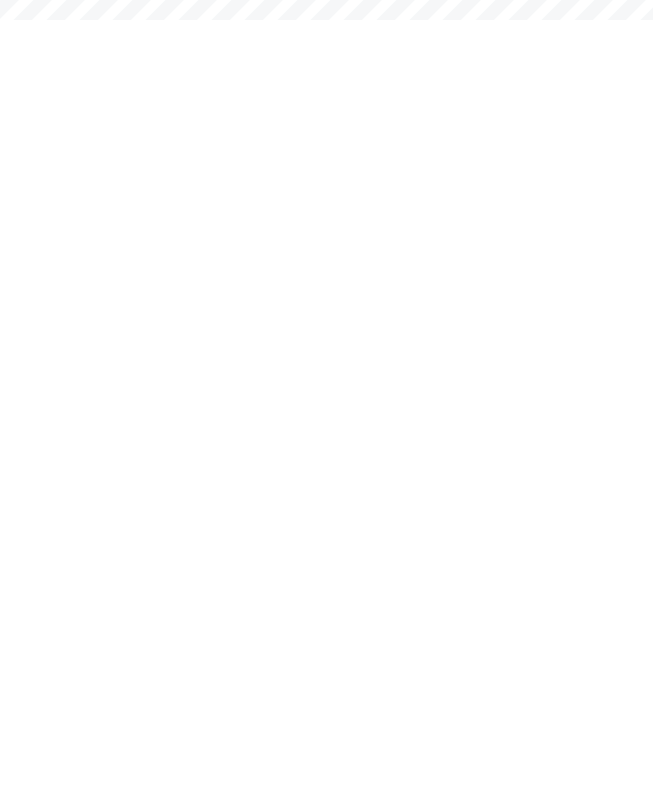 scroll, scrollTop: 0, scrollLeft: 0, axis: both 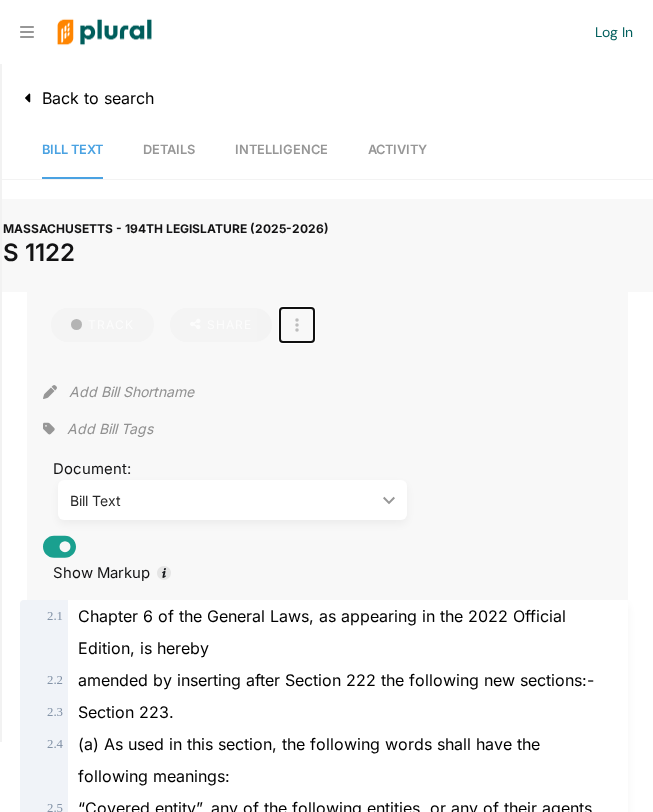 click 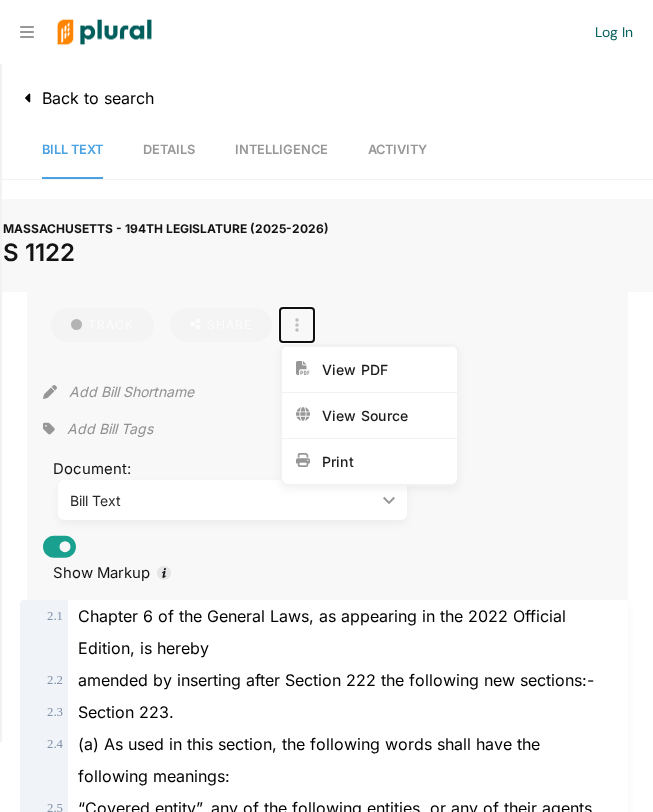 click 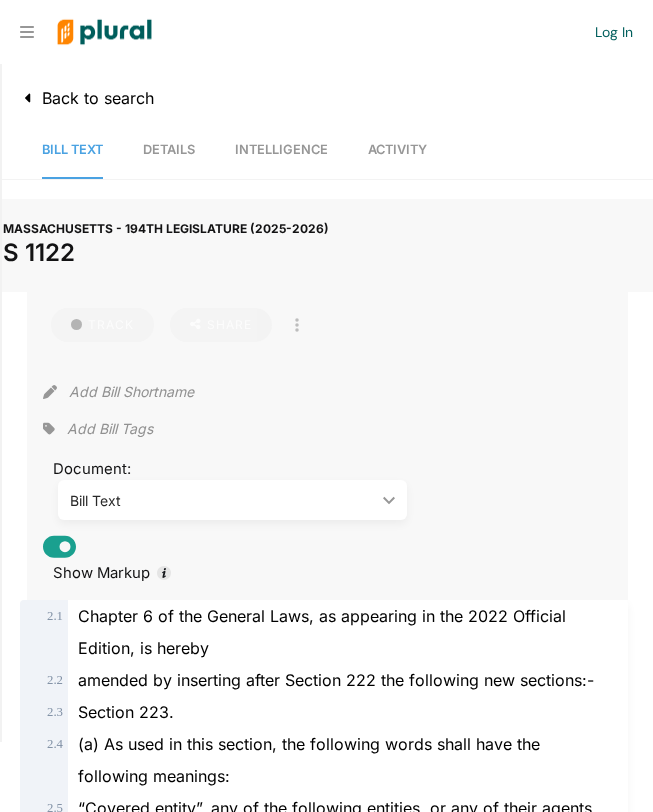 click on "Details" at bounding box center (169, 150) 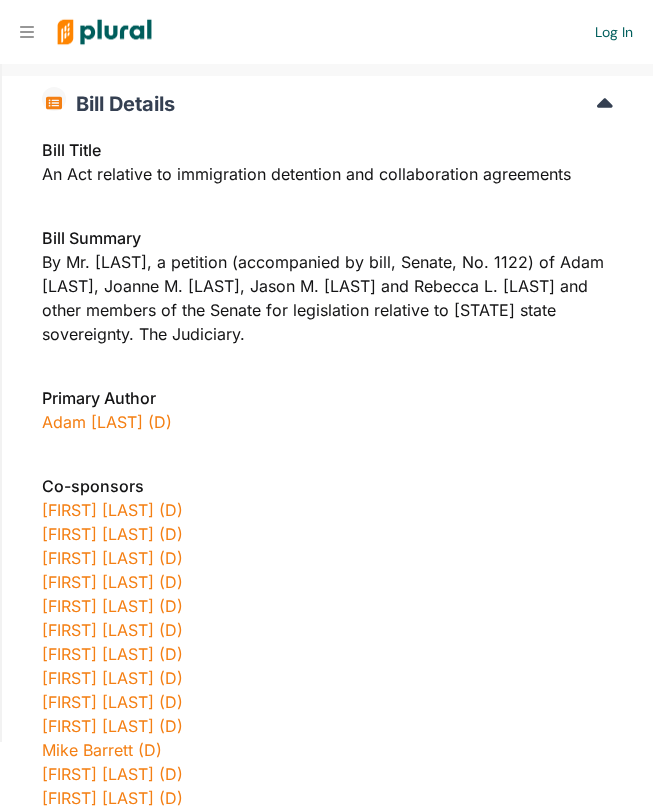 scroll, scrollTop: 218, scrollLeft: 0, axis: vertical 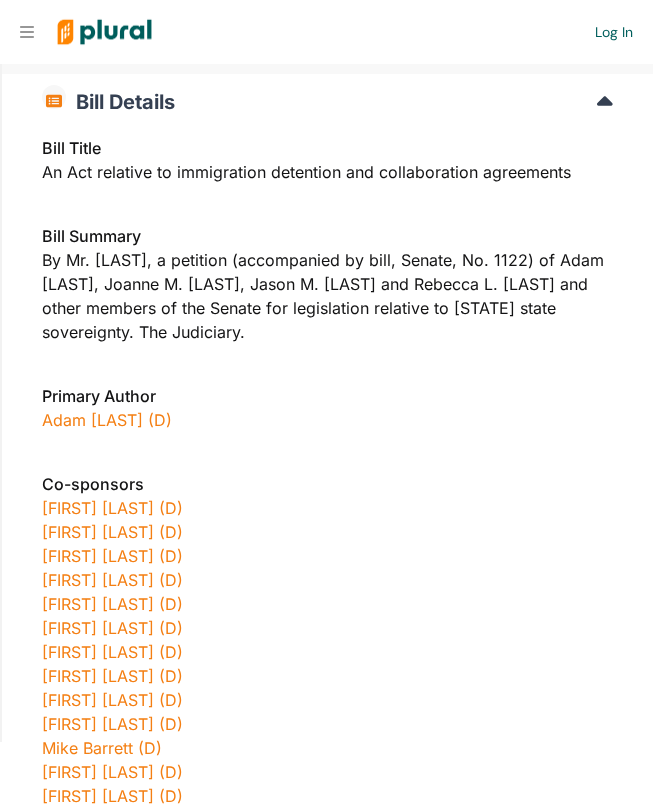 click on "Bill Summary By Mr. Gomez, a petition (accompanied by bill, Senate, No. 1122) of Adam Gomez, Joanne M. Comerford, Jason M. Lewis, Rebecca L. Rausch and other members of the Senate for legislation relative to Massachusetts state sovereignty.  The Judiciary." at bounding box center [327, 284] 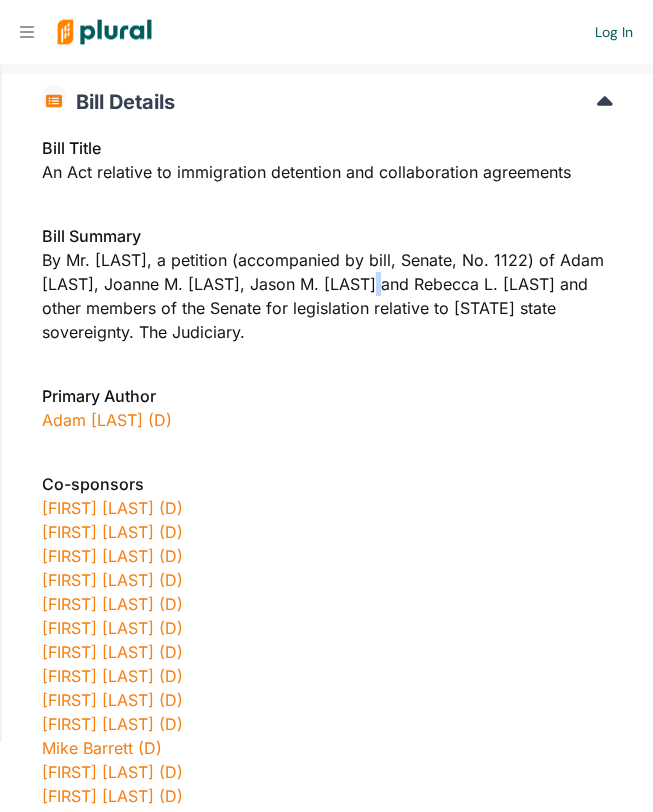 click on "Bill Summary By Mr. Gomez, a petition (accompanied by bill, Senate, No. 1122) of Adam Gomez, Joanne M. Comerford, Jason M. Lewis, Rebecca L. Rausch and other members of the Senate for legislation relative to Massachusetts state sovereignty.  The Judiciary." at bounding box center [327, 284] 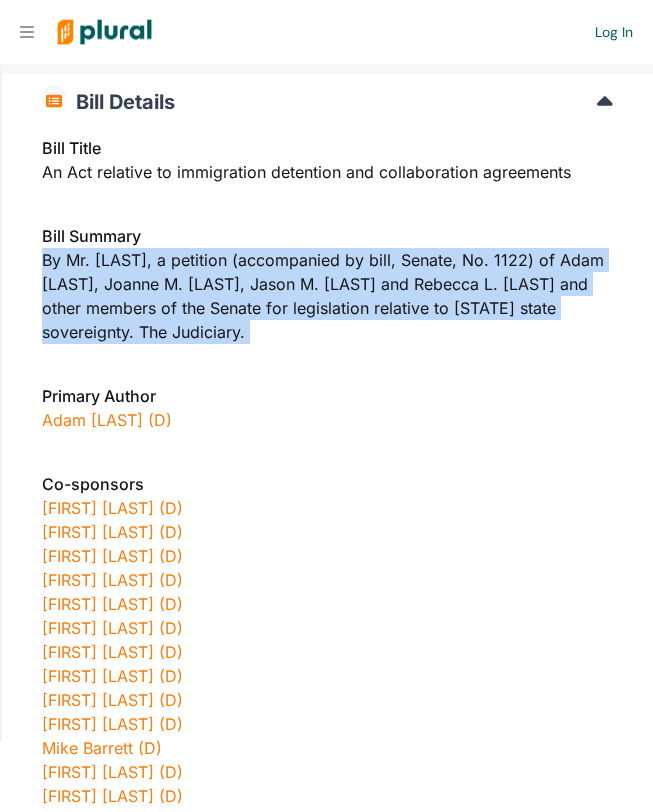 click on "Bill Summary By Mr. Gomez, a petition (accompanied by bill, Senate, No. 1122) of Adam Gomez, Joanne M. Comerford, Jason M. Lewis, Rebecca L. Rausch and other members of the Senate for legislation relative to Massachusetts state sovereignty.  The Judiciary." at bounding box center [327, 284] 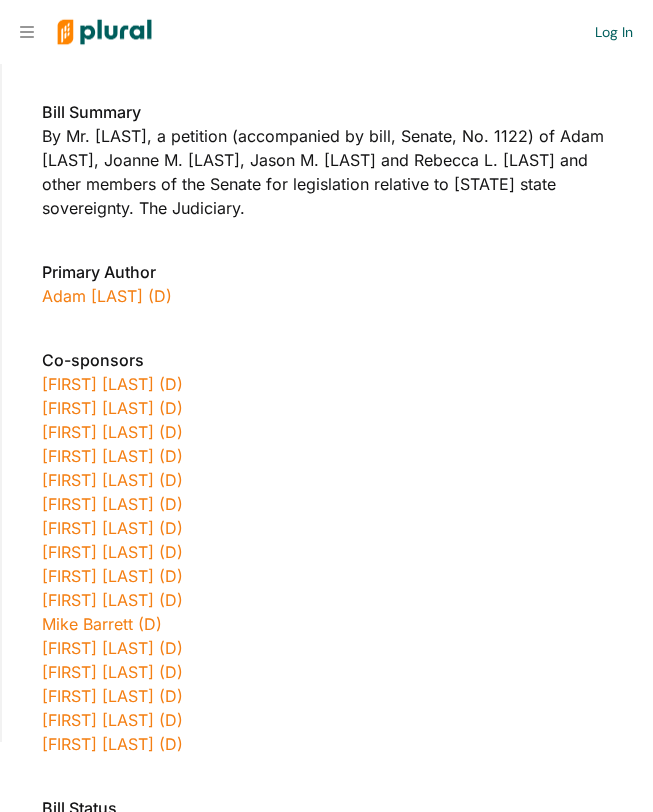 scroll, scrollTop: 343, scrollLeft: 0, axis: vertical 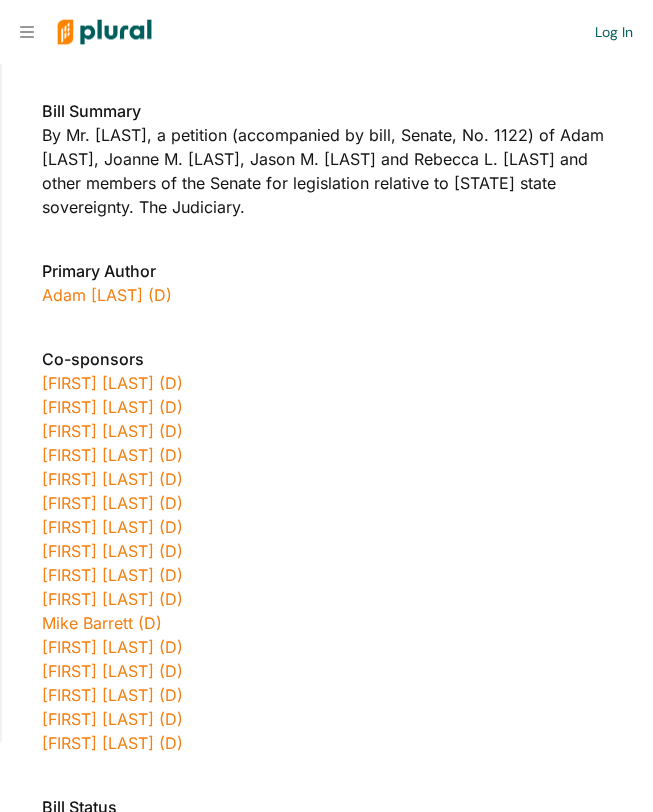 click on "Bill Title An Act relative to immigration detention and collaboration agreements Bill Summary By Mr. Gomez, a petition (accompanied by bill, Senate, No. 1122) of Adam Gomez, Joanne M. Comerford, Jason M. Lewis, Rebecca L. Rausch and other members of the Senate for legislation relative to Massachusetts state sovereignty.  The Judiciary. Primary Author Adam Gómez (D) Co-sponsors Jo Comerford (D) Jason Lewis (D) Becca Rausch (D) Jamie Eldridge (D) Jake Oliveira (D) Pat Jehlen (D) Manny Cruz (D) Liz Miranda (D) Sal DiDomenico (D) Paul Mark (D) Mike Barrett (D) Homar Gomez (D) Dan Sena (D) Joan Lovely (D) Robyn Kennedy (D) Vanna Howard (D) Bill Status   Introduced , ( The Judiciary )   Latest Action 02/27/2025" at bounding box center [327, 479] 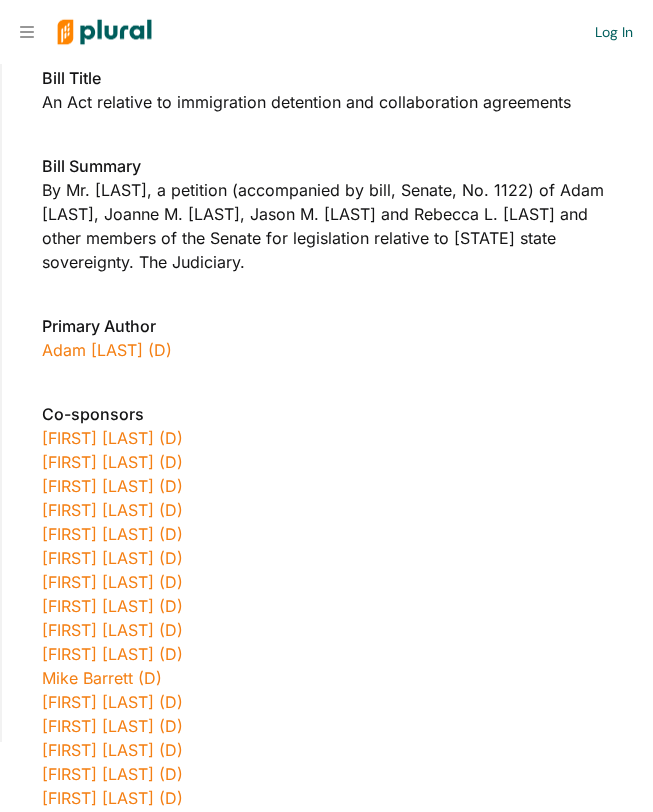 scroll, scrollTop: 286, scrollLeft: 0, axis: vertical 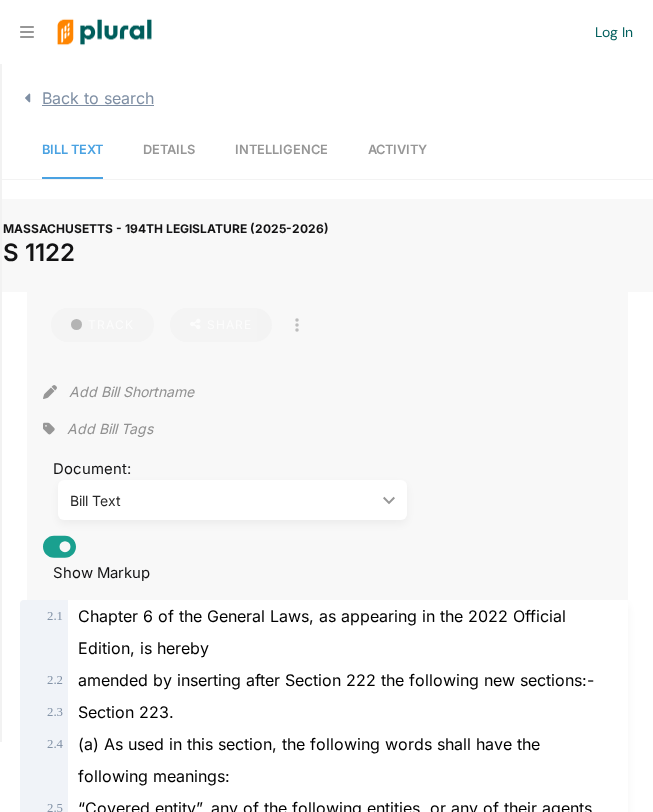 click on "Back to search" at bounding box center [93, 98] 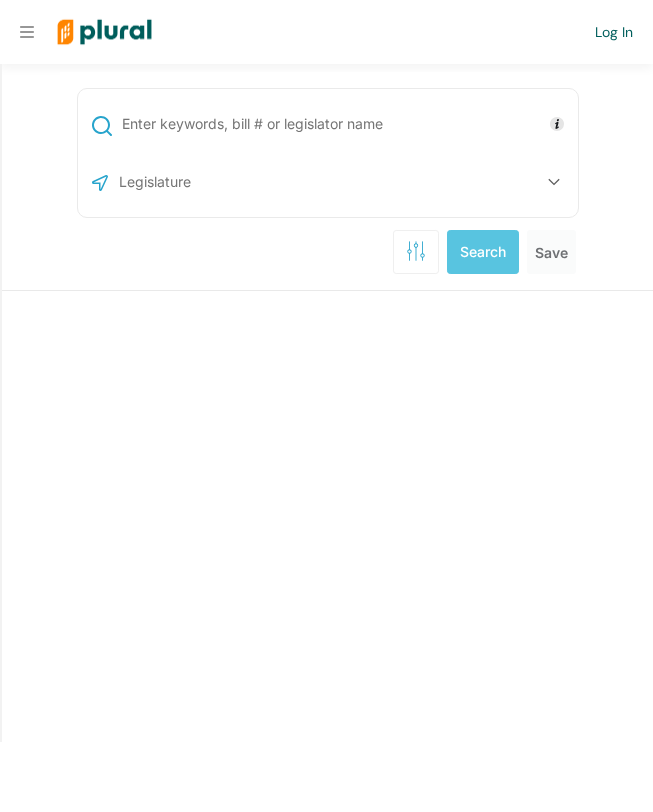 click at bounding box center [346, 124] 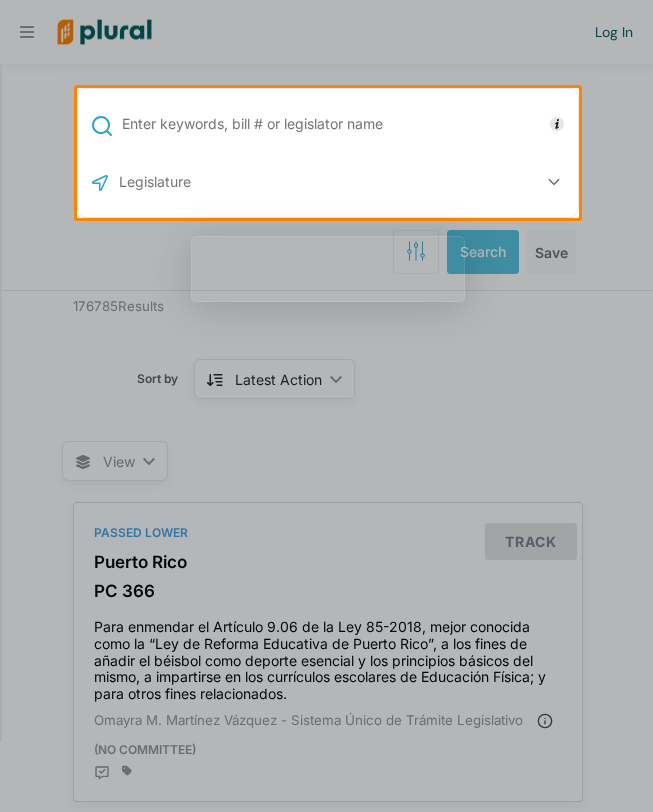 click at bounding box center (346, 124) 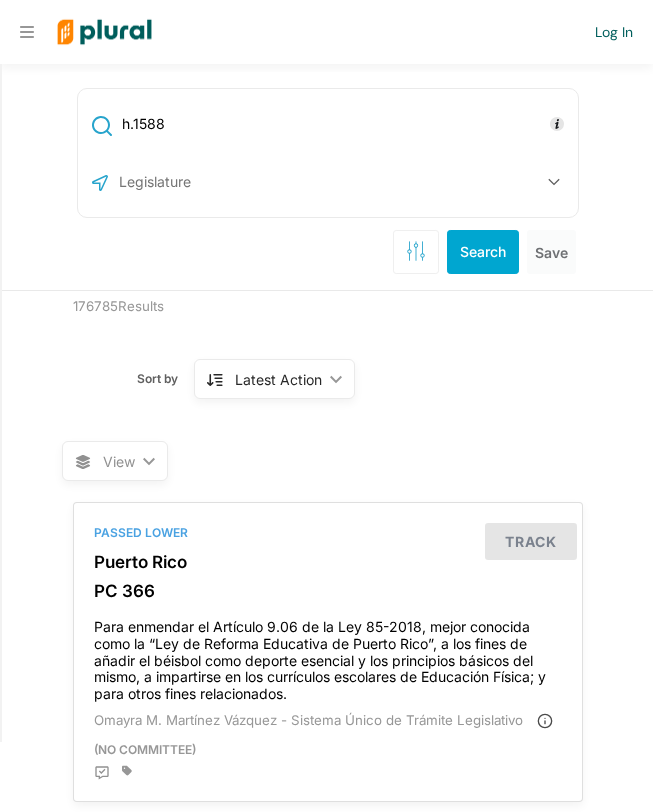 type on "h.1588" 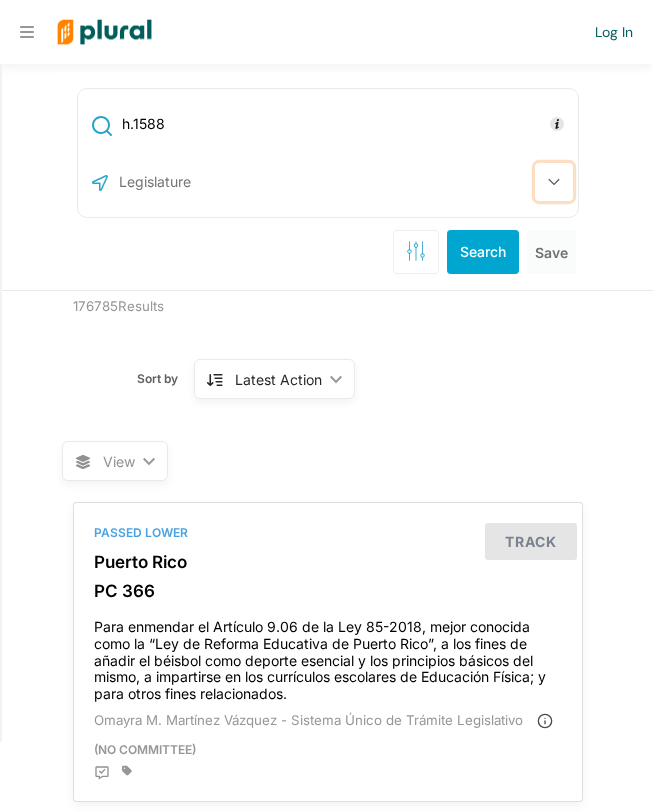 click at bounding box center (554, 182) 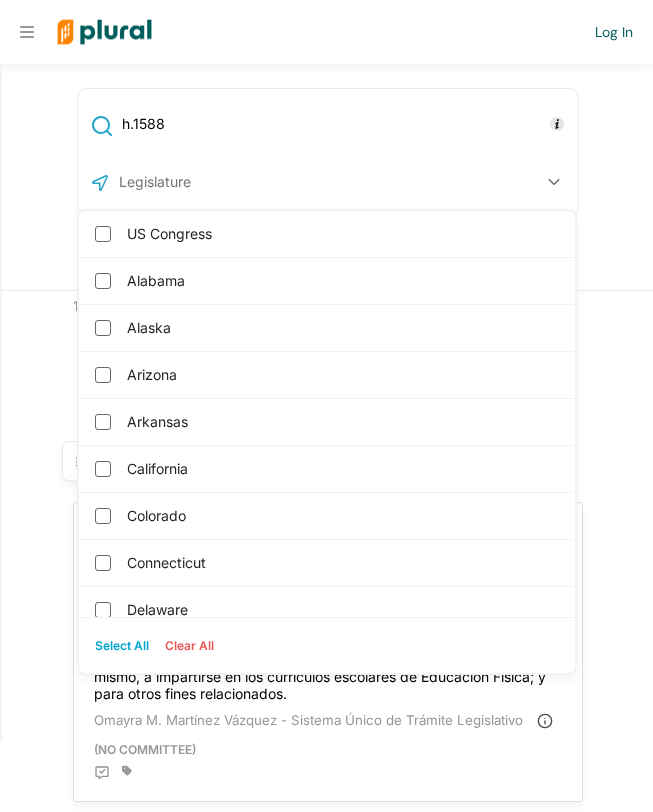 click at bounding box center [224, 182] 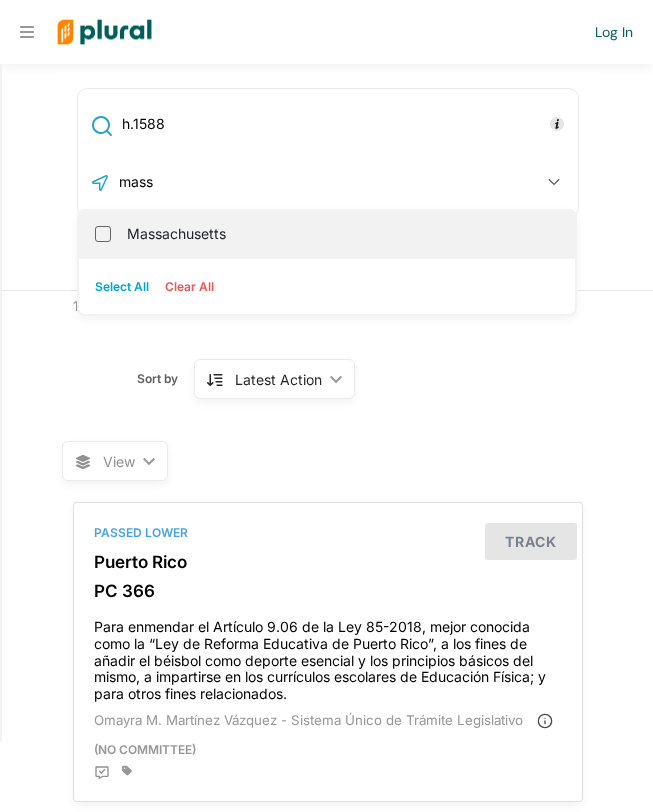 type on "mass" 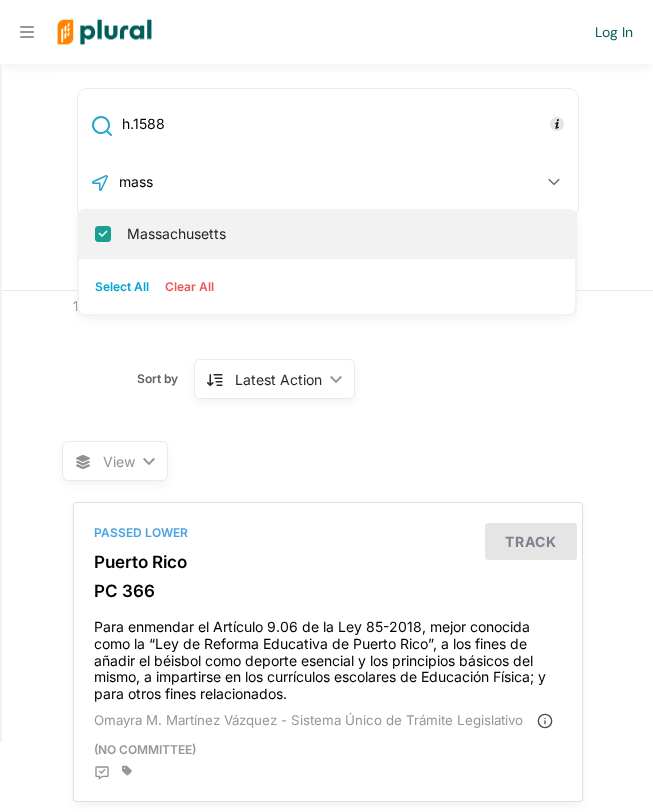 checkbox on "true" 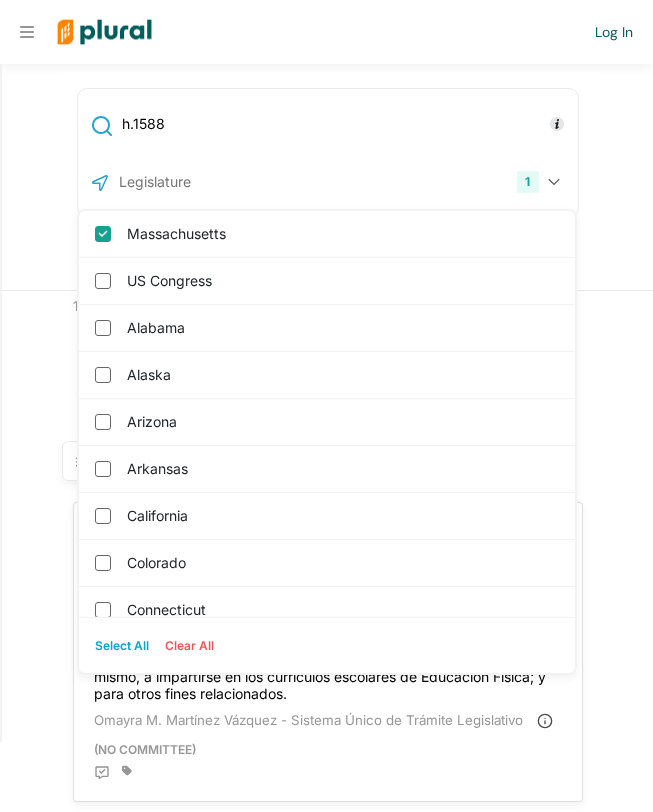 click on "h.1588 1 Massachusetts US Congress Alabama Alaska Arizona Arkansas California Colorado Connecticut Delaware District of Columbia Florida Georgia Hawaii Idaho Illinois Indiana Iowa Kansas Kentucky Louisiana Maine Maryland Michigan Minnesota Mississippi Missouri Montana Nebraska Nevada New Hampshire New Jersey New Mexico New York North Carolina North Dakota Ohio Oklahoma Oregon Pennsylvania Puerto Rico Rhode Island South Carolina South Dakota Tennessee Texas Utah Vermont Virginia Washington West Virginia Wisconsin Wyoming Select All Clear All   Search Save" at bounding box center [327, 177] 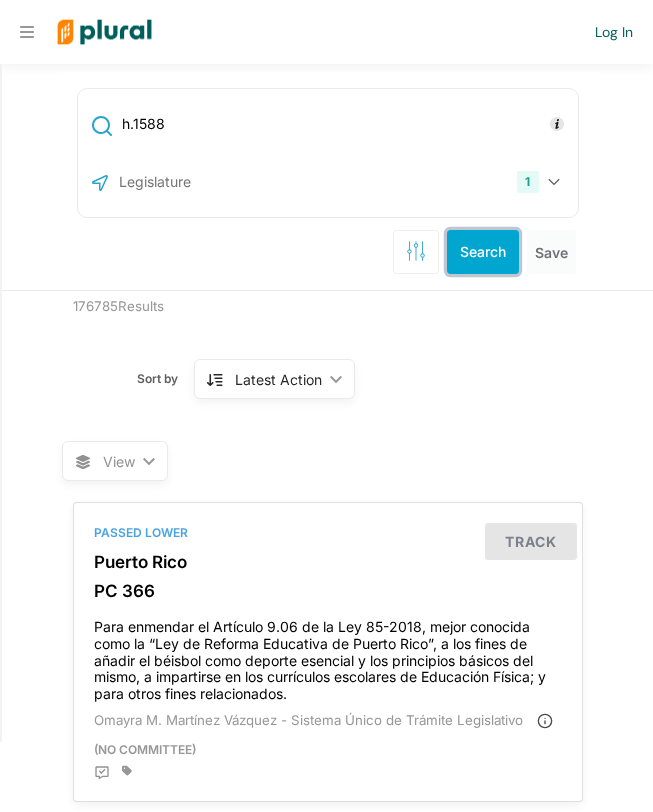click on "Search" at bounding box center (483, 252) 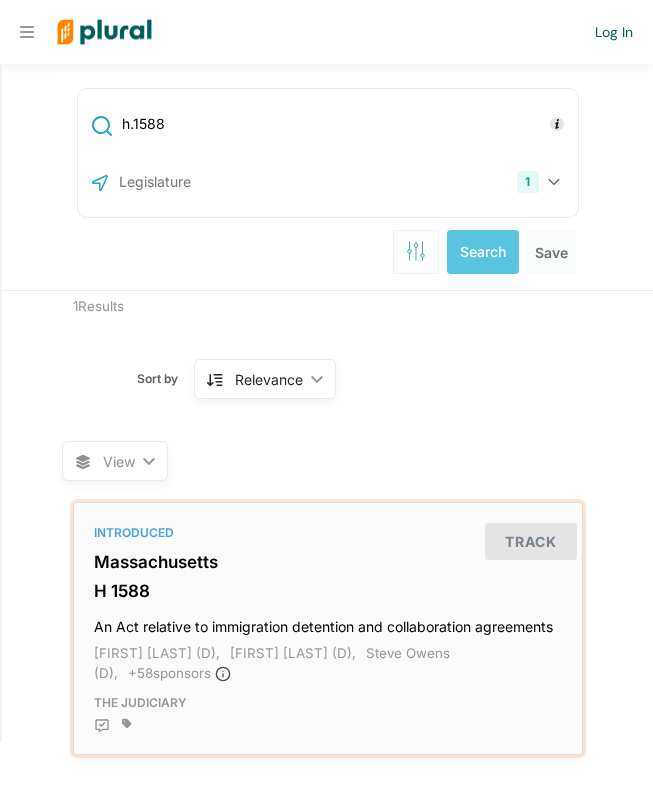 click on "Massachusetts" at bounding box center [328, 562] 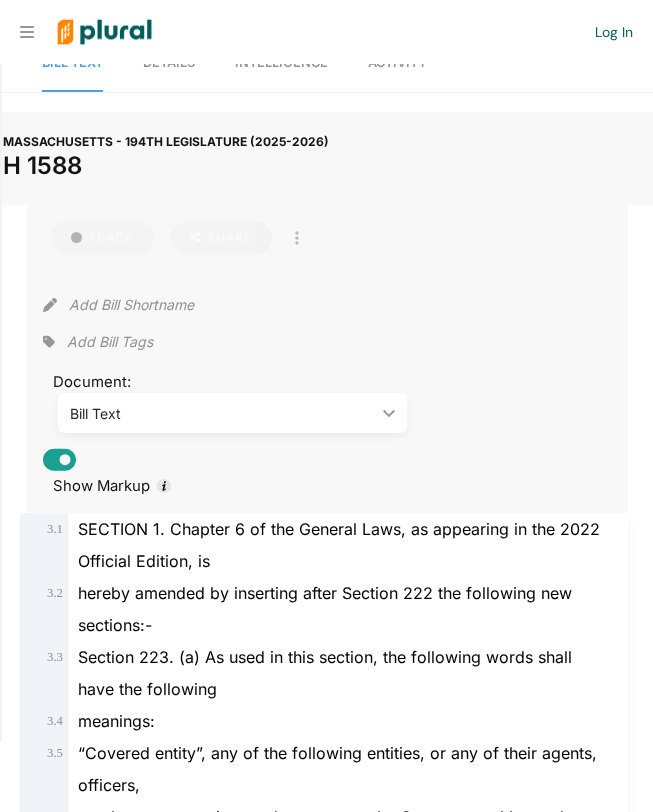 scroll, scrollTop: 28, scrollLeft: 0, axis: vertical 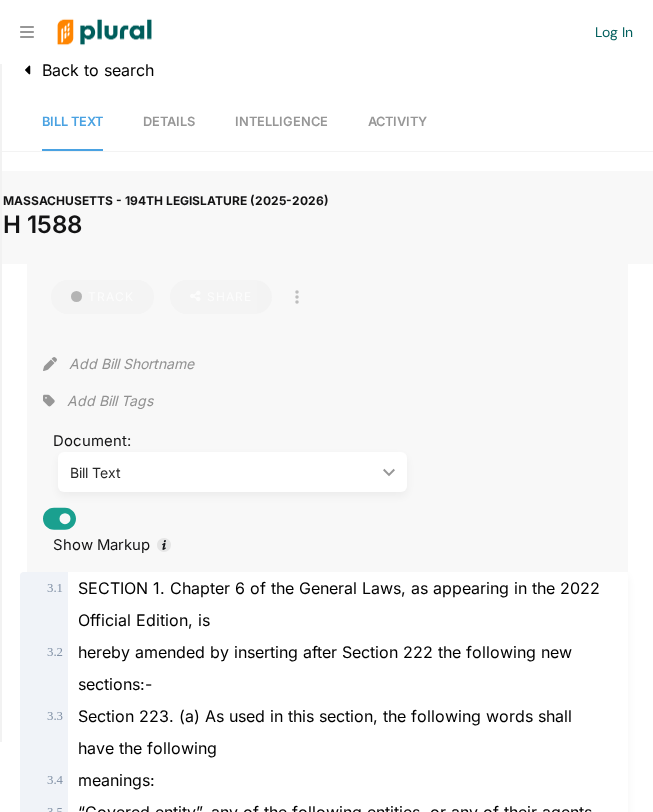 click on "Details" at bounding box center (169, 121) 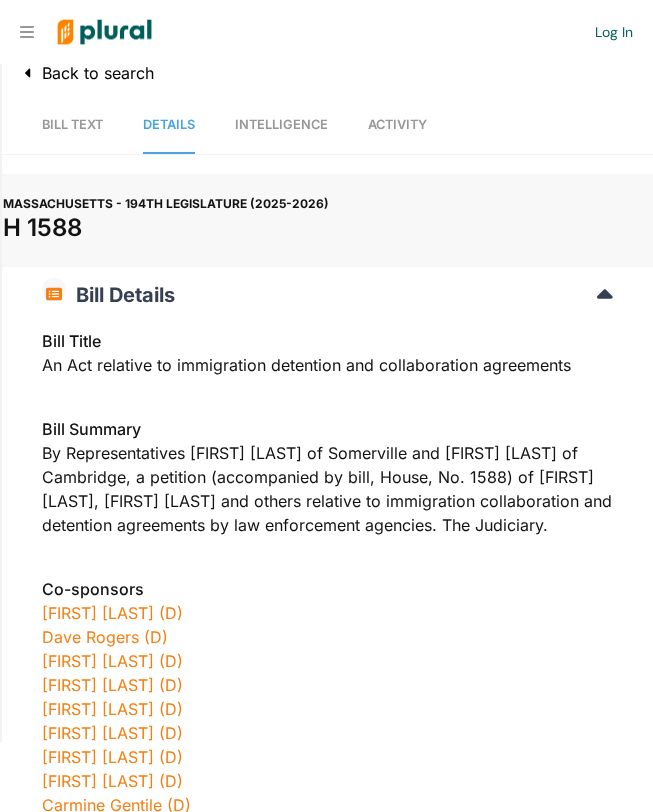 scroll, scrollTop: 0, scrollLeft: 0, axis: both 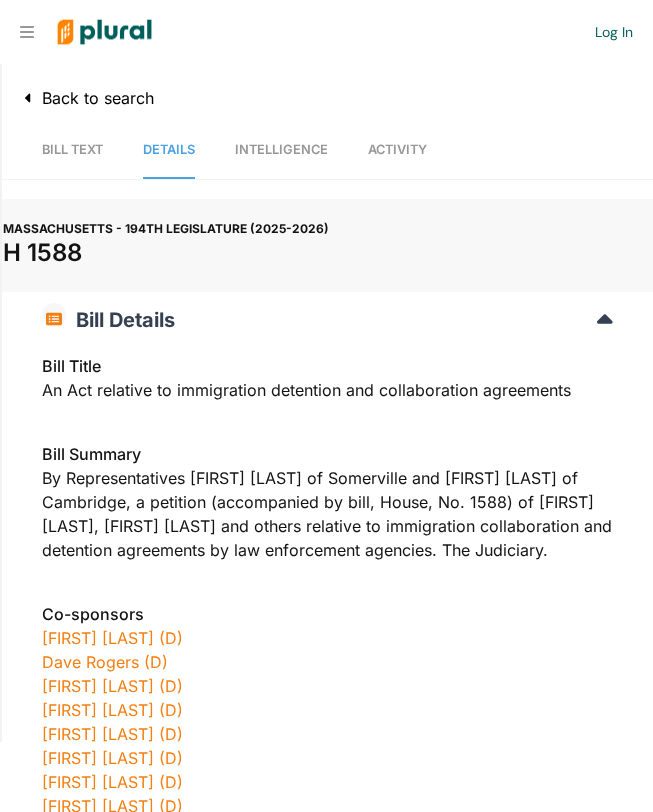 click on "Intelligence" at bounding box center (281, 149) 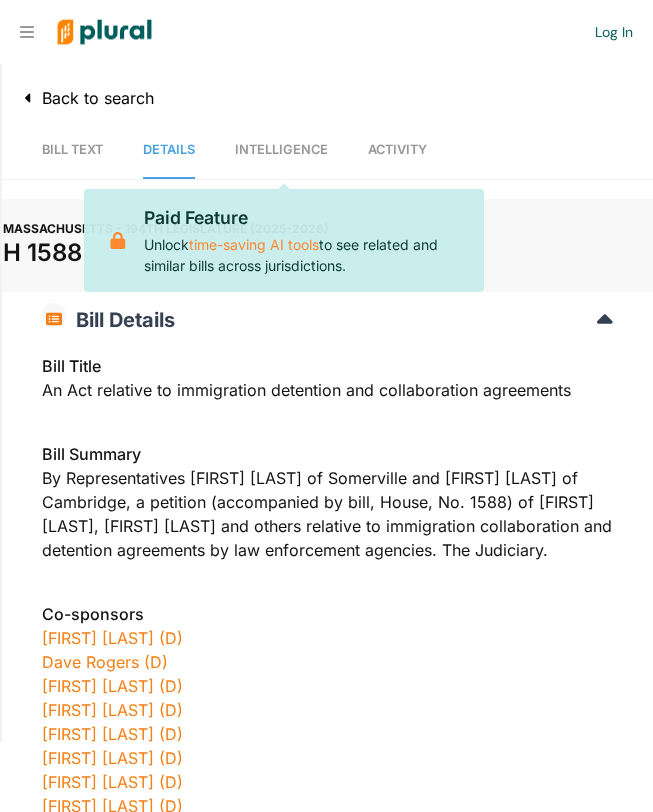 click on "Activity" at bounding box center [397, 149] 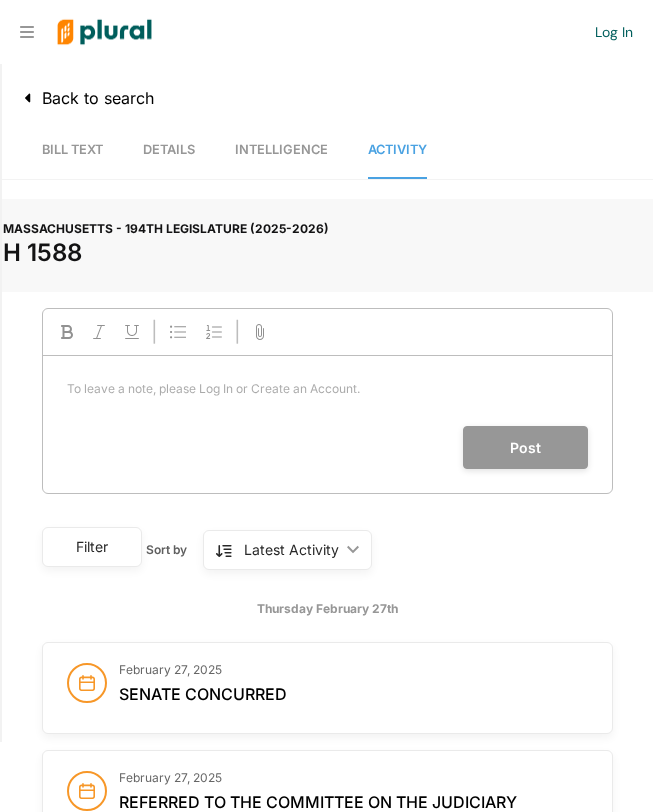 click on "Details" at bounding box center [169, 150] 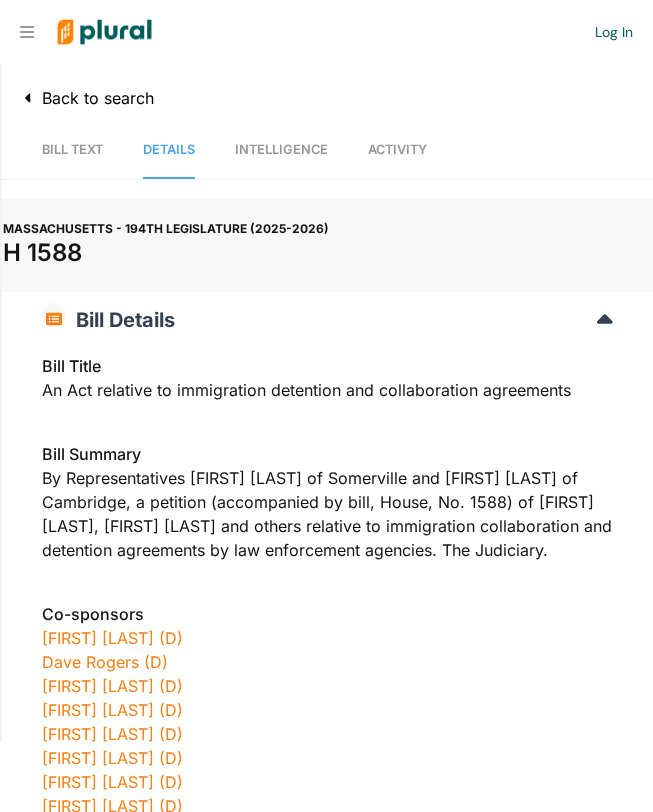 click on "Bill Text Details Intelligence Activity" at bounding box center [327, 148] 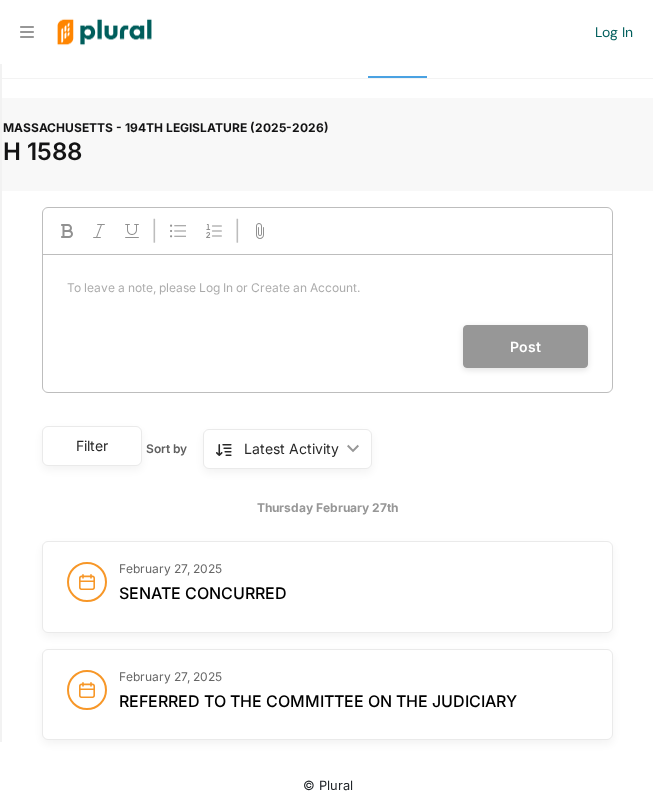 scroll, scrollTop: 0, scrollLeft: 0, axis: both 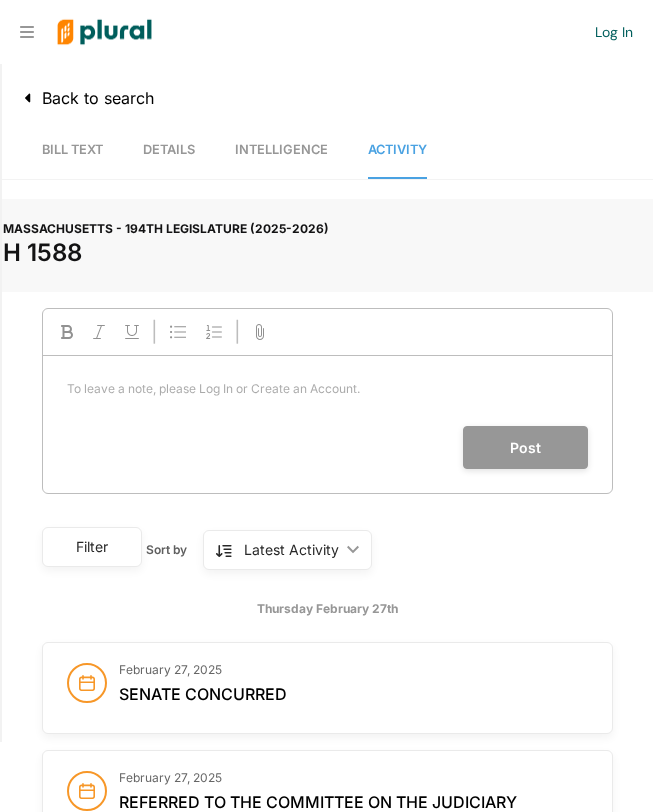 click on "Details" at bounding box center (169, 150) 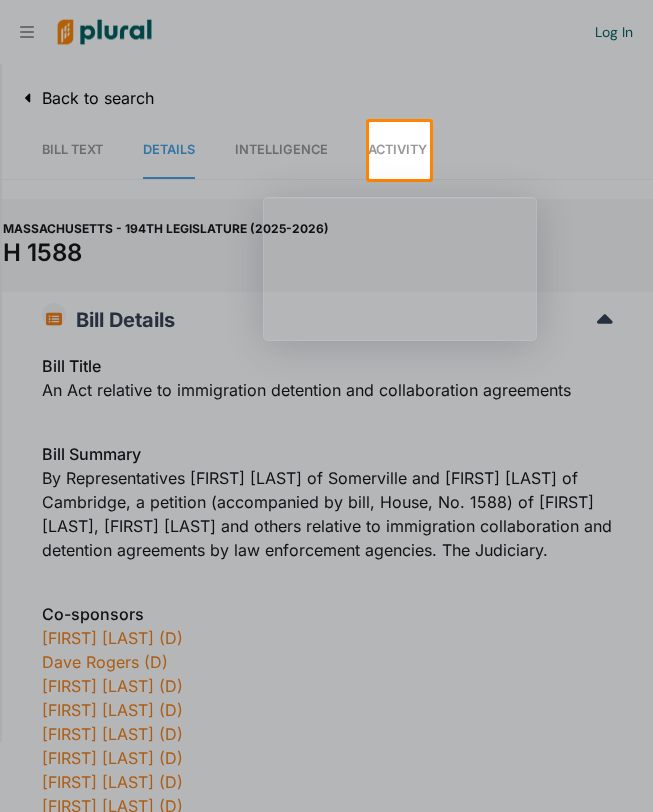 click at bounding box center (326, 495) 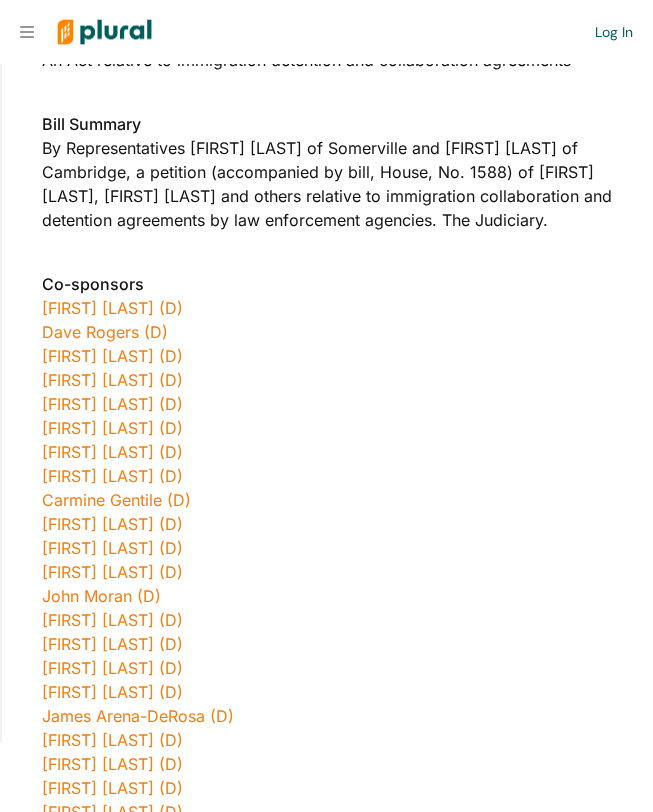 scroll, scrollTop: 331, scrollLeft: 0, axis: vertical 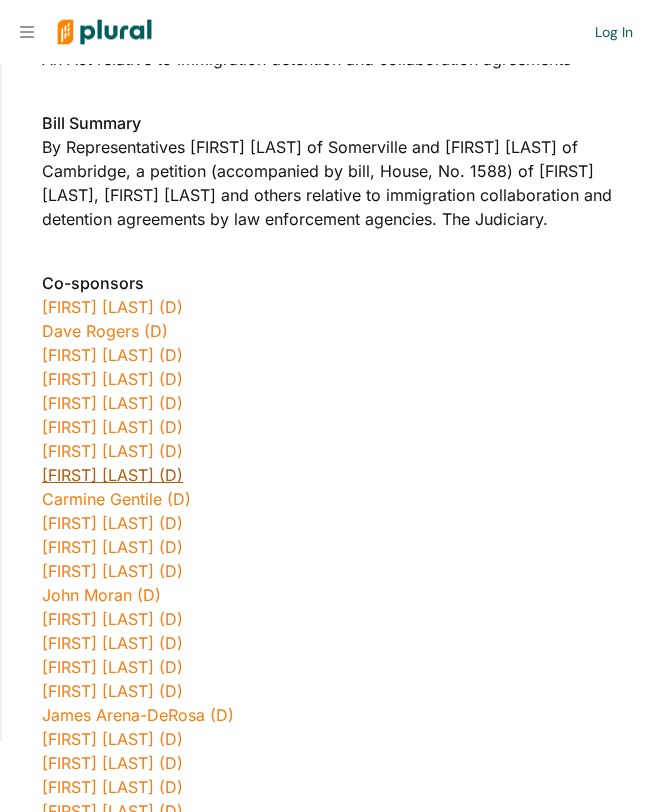 click on "Jo Comerford (D)" at bounding box center (112, 475) 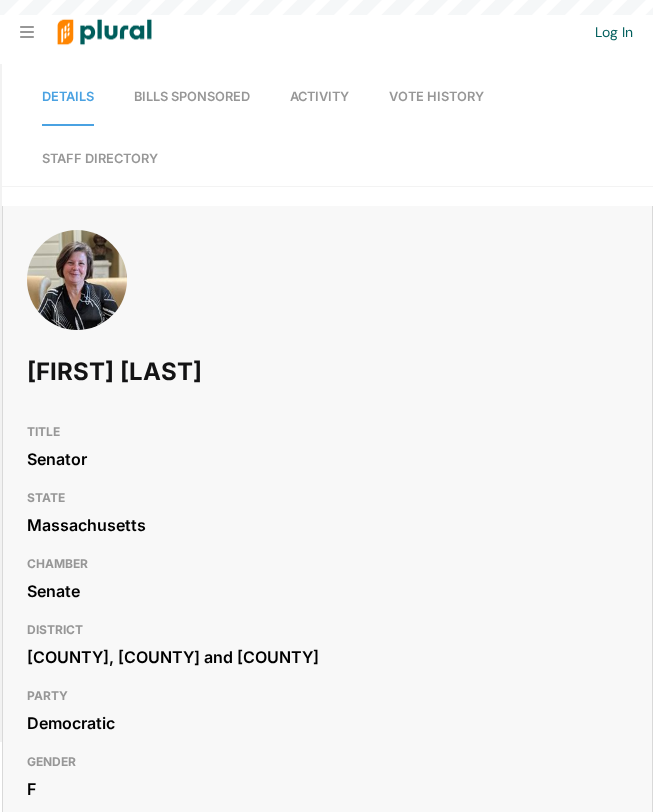 scroll, scrollTop: 0, scrollLeft: 0, axis: both 